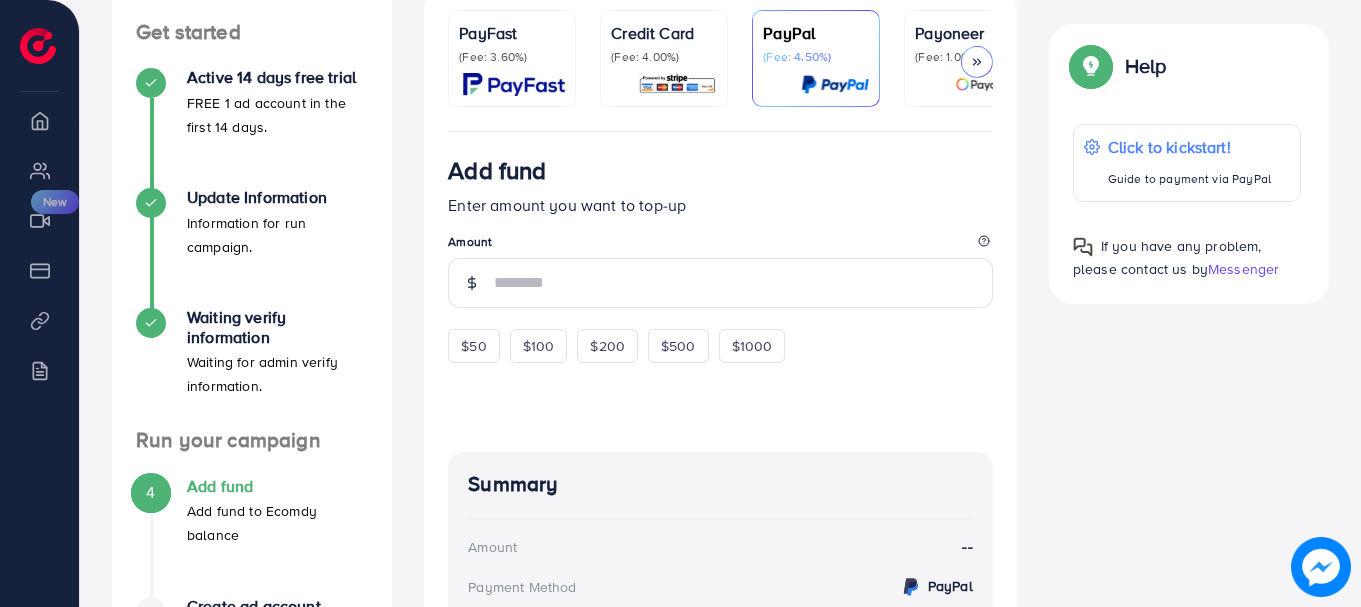 scroll, scrollTop: 158, scrollLeft: 0, axis: vertical 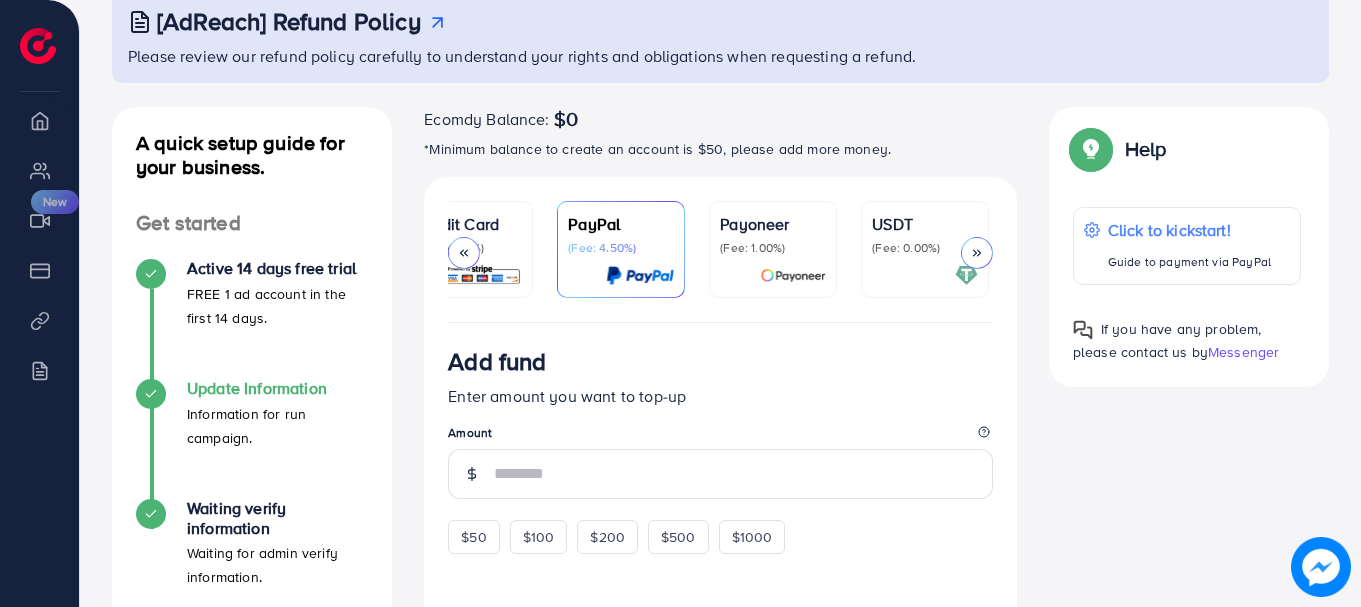 click on "Information for run campaign." at bounding box center (277, 426) 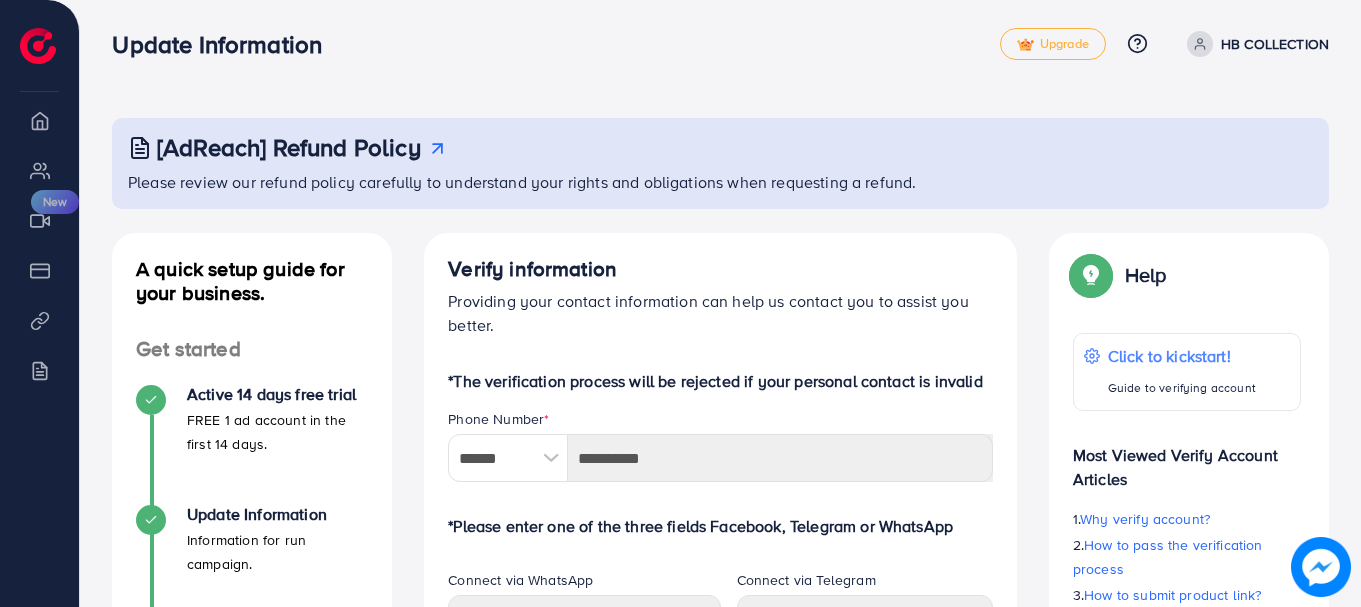 scroll, scrollTop: 1, scrollLeft: 0, axis: vertical 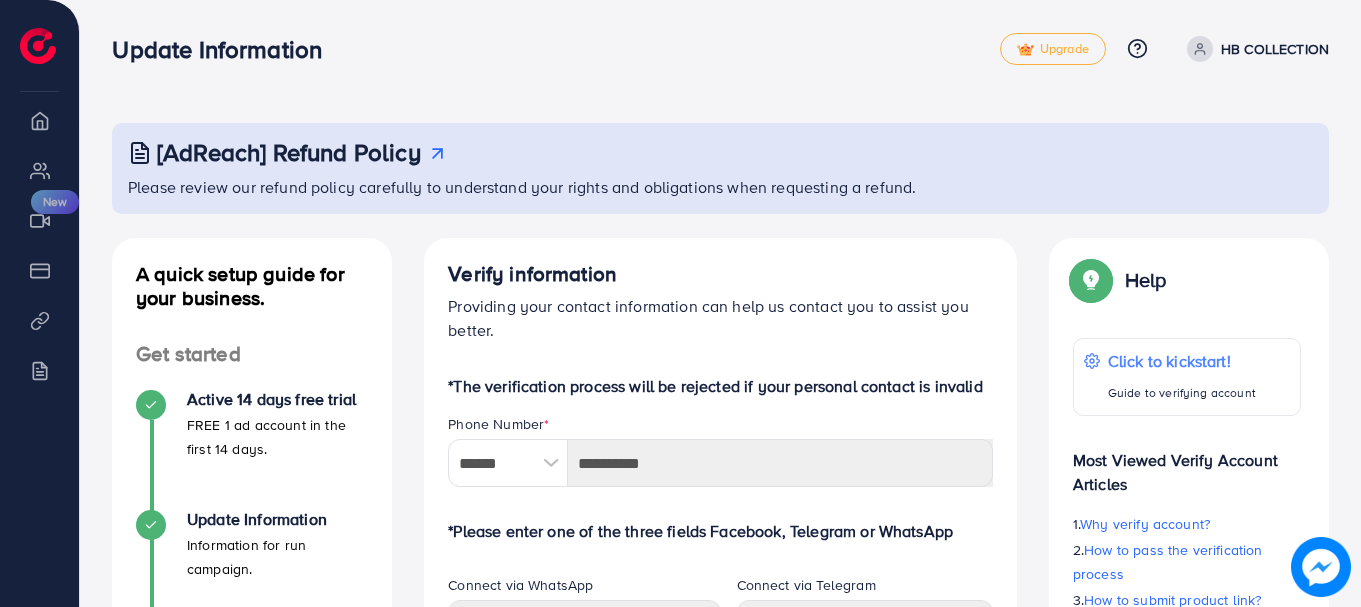 click on "Active 14 days free trial" at bounding box center [277, 399] 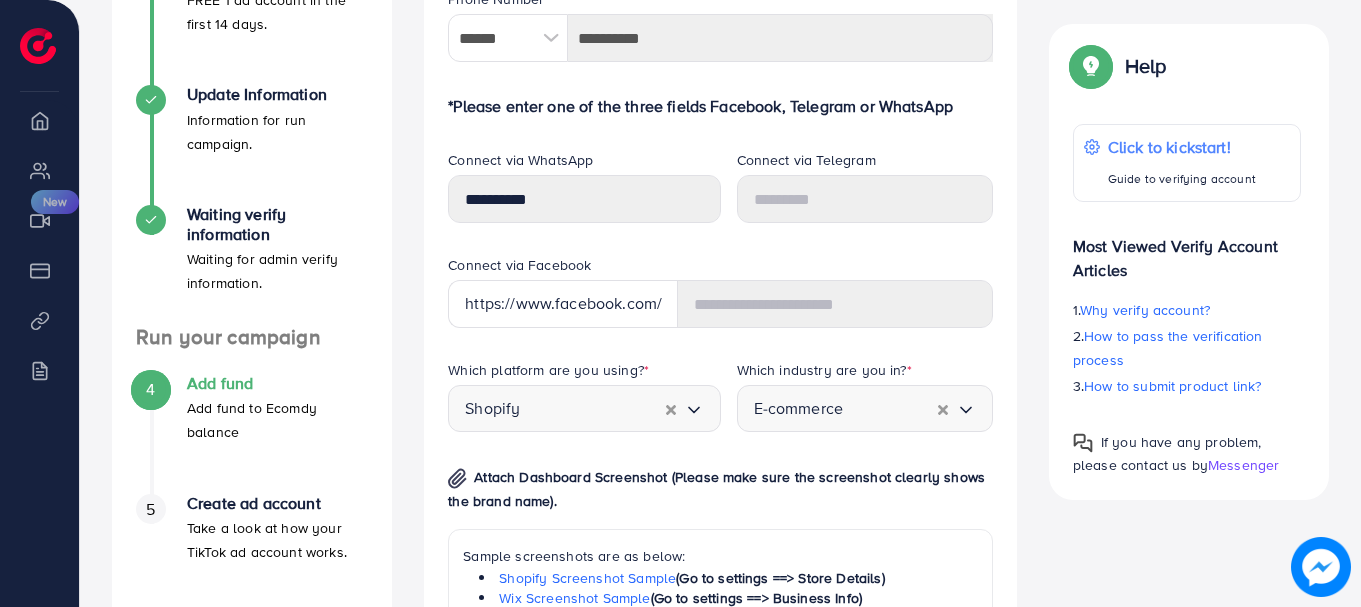 scroll, scrollTop: 428, scrollLeft: 0, axis: vertical 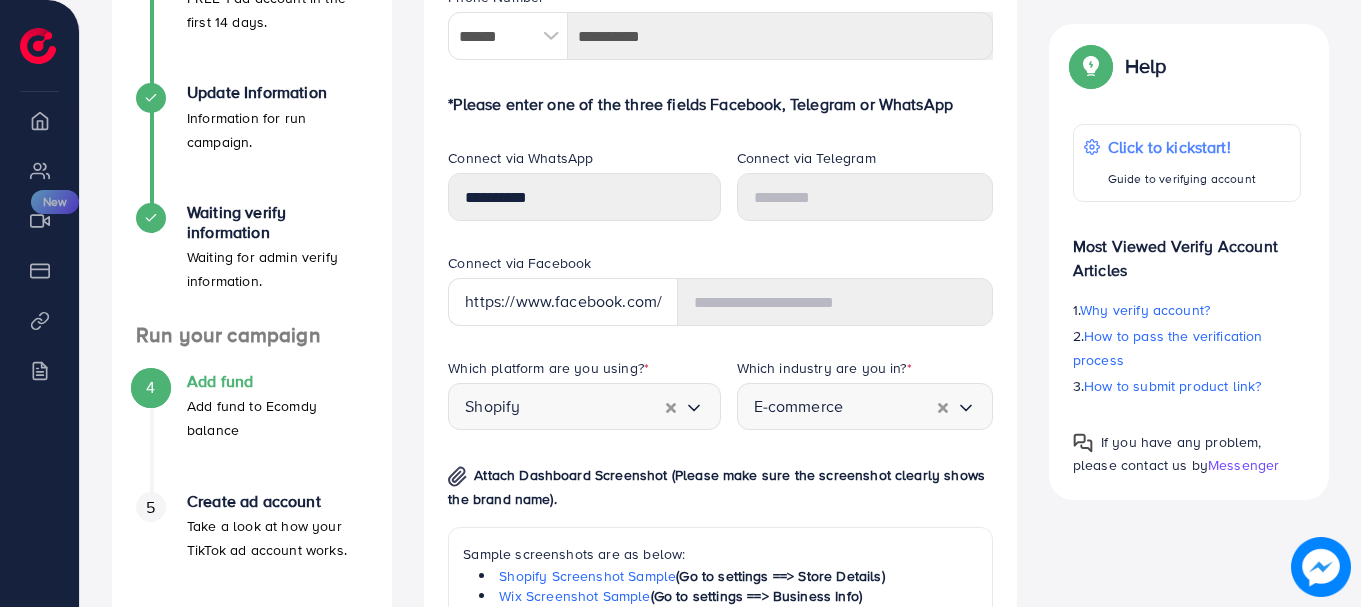 click on "4" at bounding box center (151, 387) 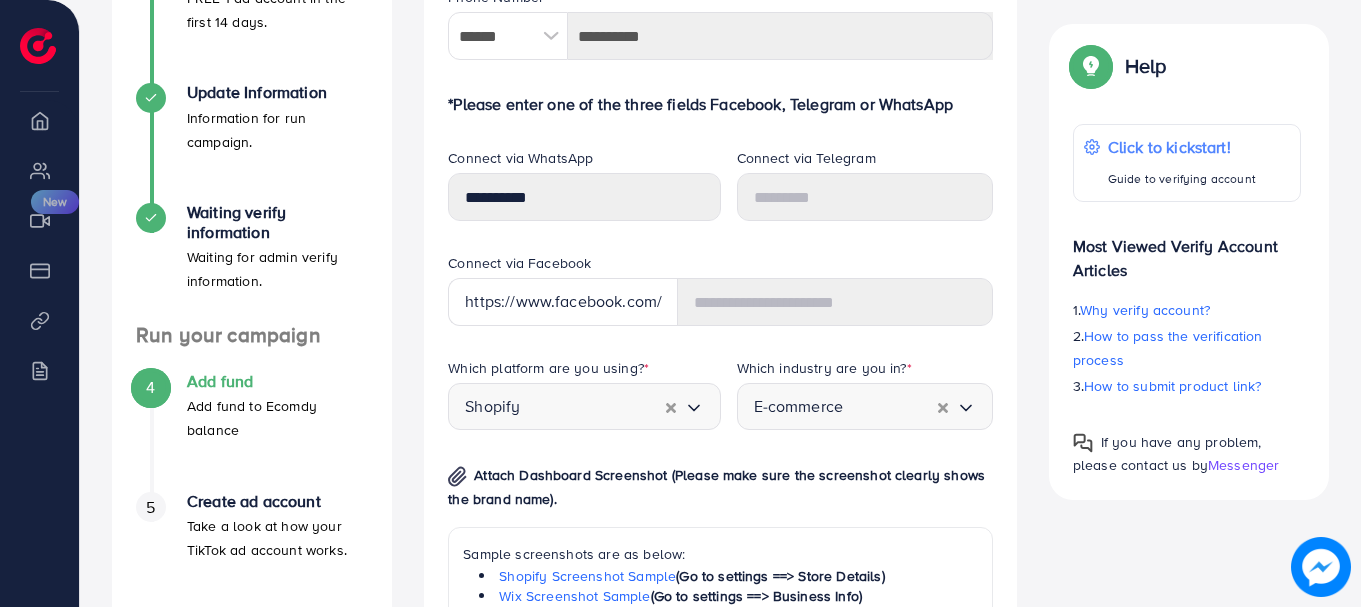 click on "Get started   Active 14 days free trial   FREE 1 ad account in the first 14 days.   Update Information   Information for run campaign.   Waiting verify information   Waiting for admin verify information." at bounding box center [252, 119] 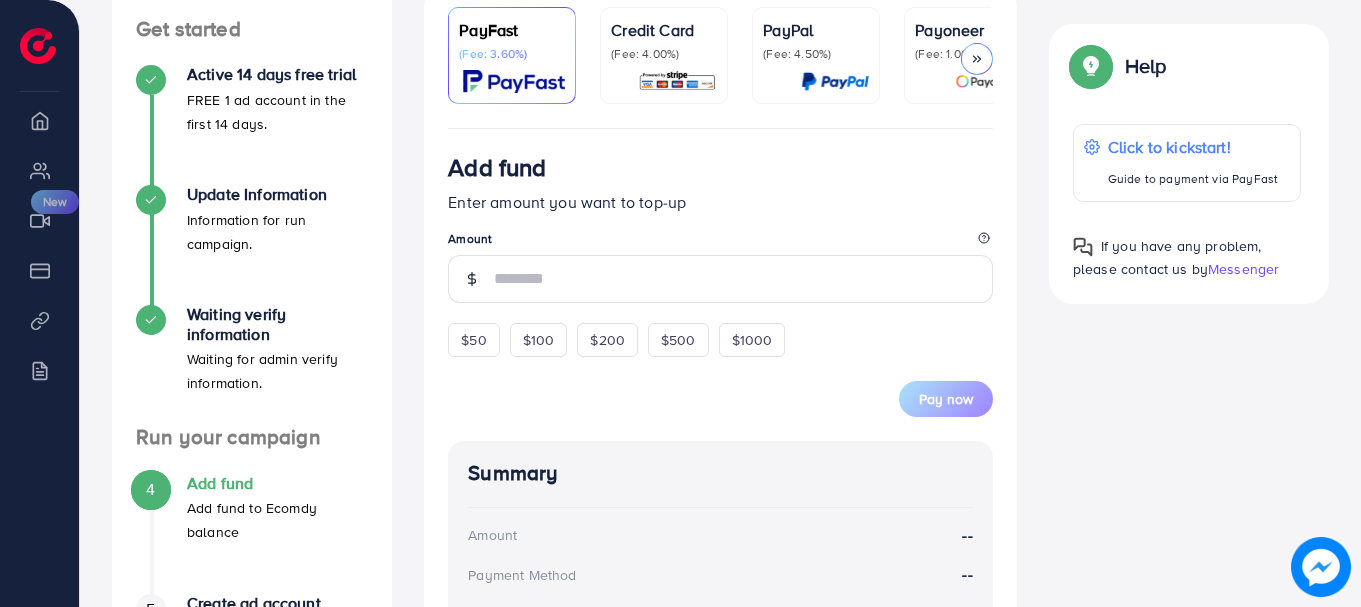 scroll, scrollTop: 323, scrollLeft: 0, axis: vertical 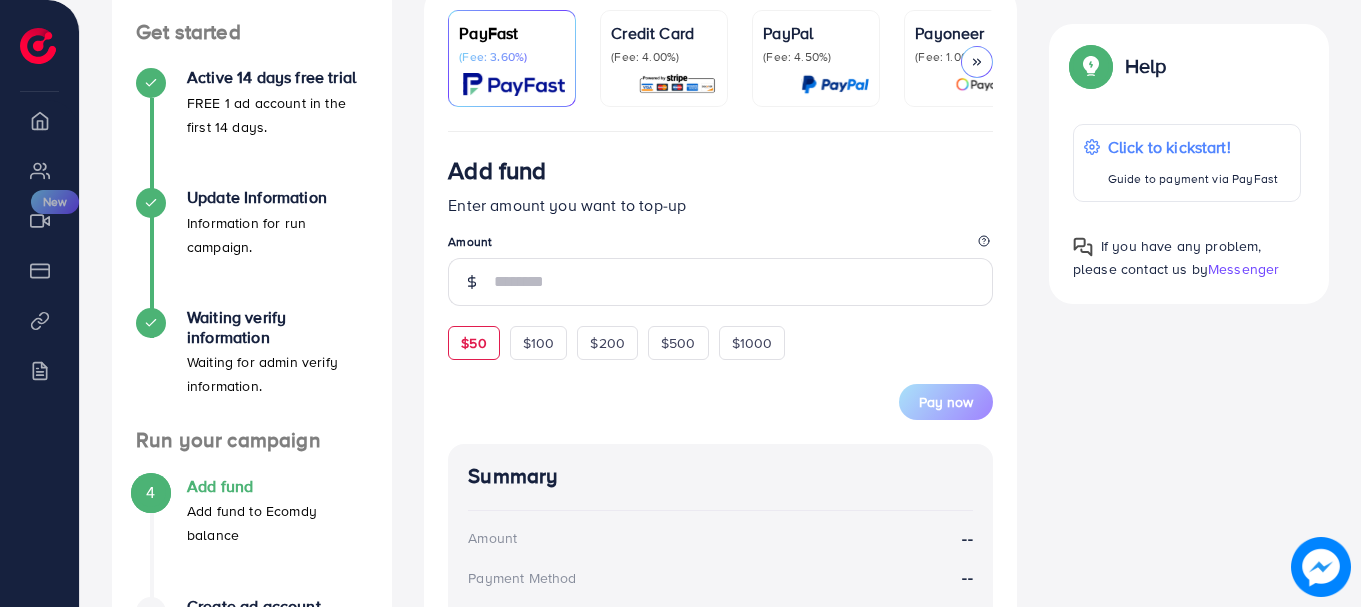 click on "$50" at bounding box center (473, 343) 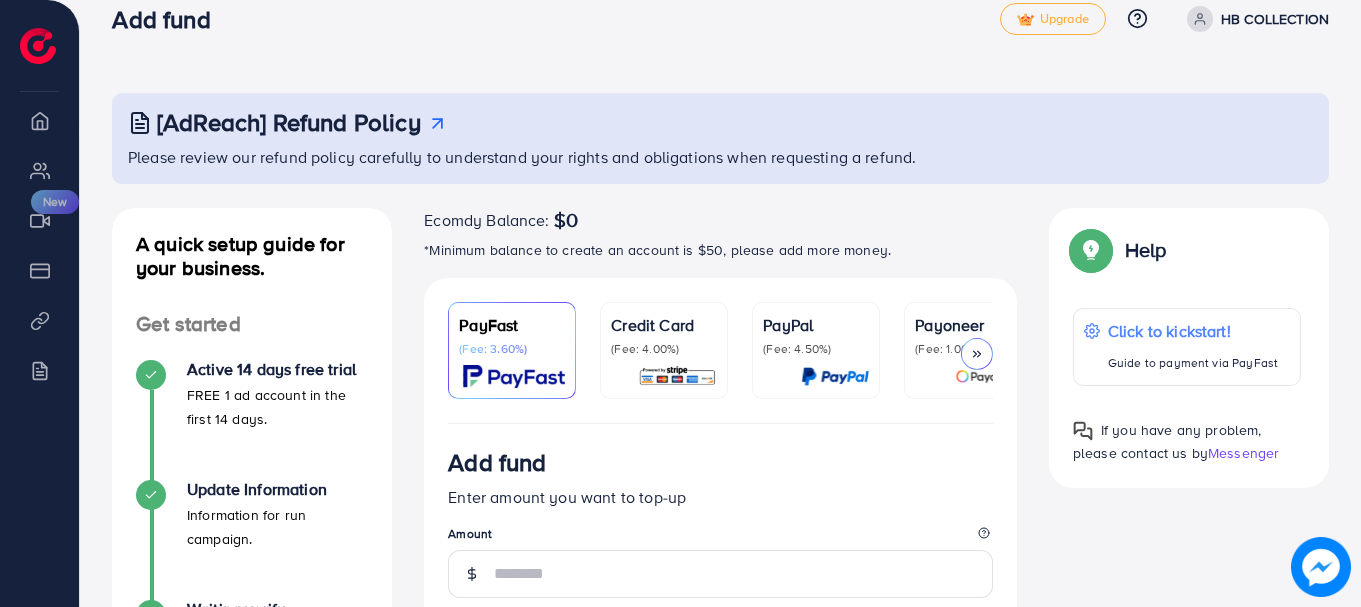 scroll, scrollTop: 30, scrollLeft: 0, axis: vertical 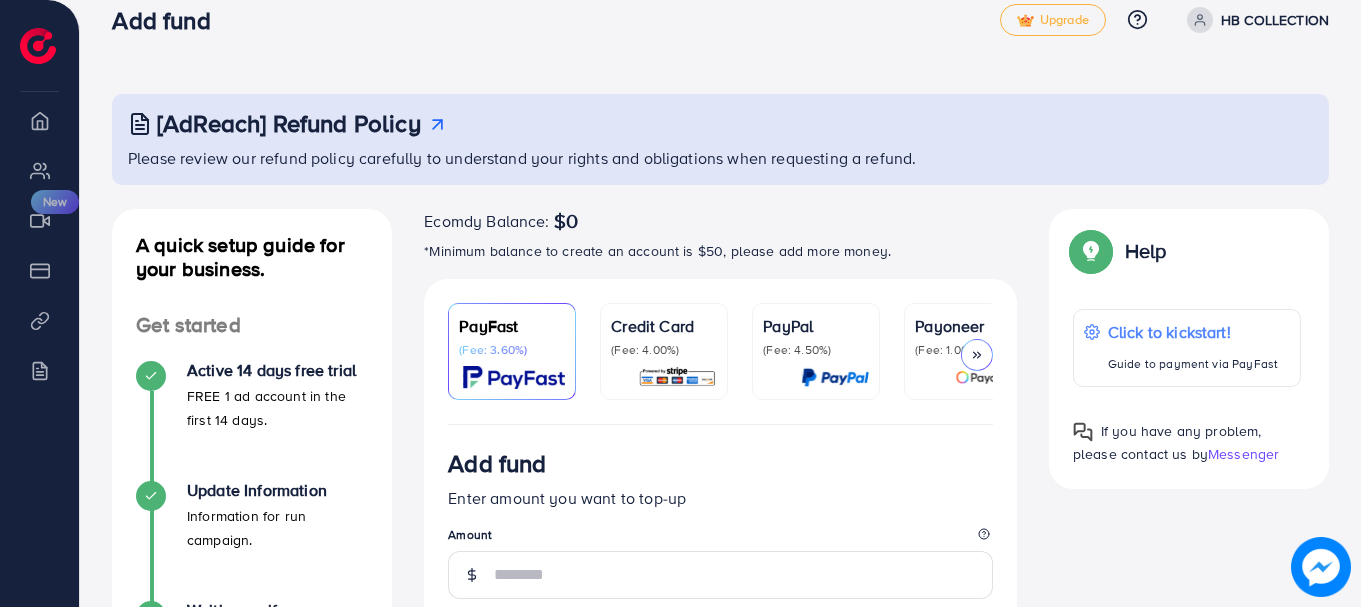 click at bounding box center (677, 377) 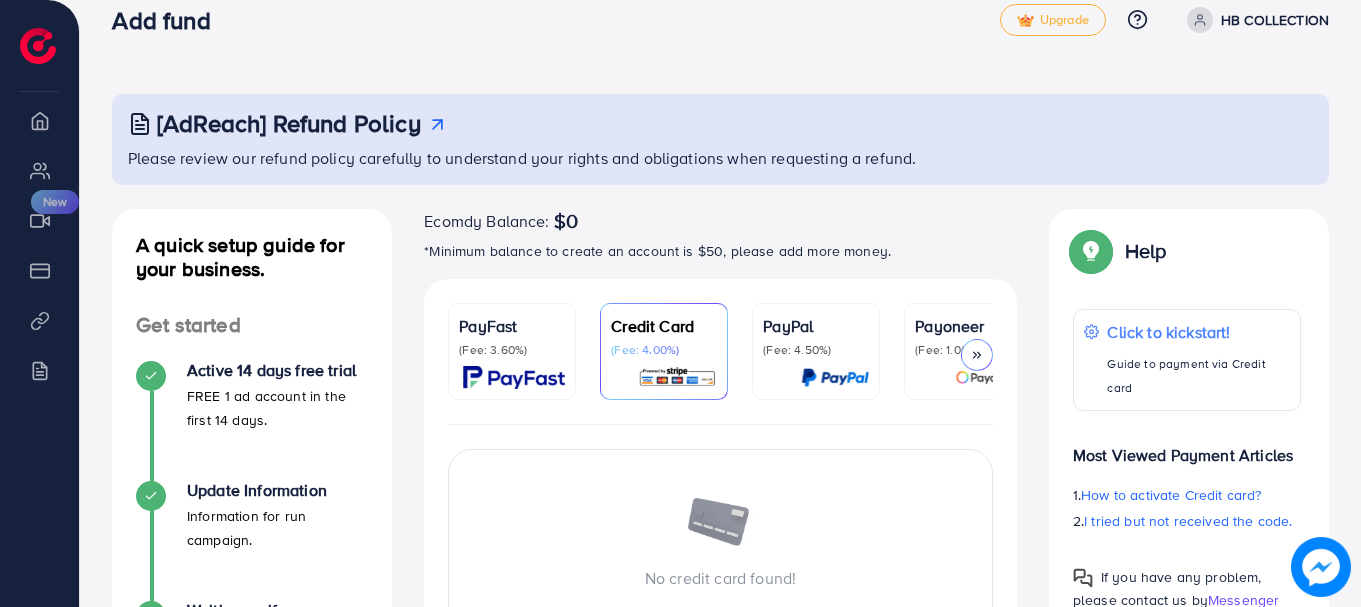 click on "PayFast   (Fee: 3.60%)" at bounding box center (512, 351) 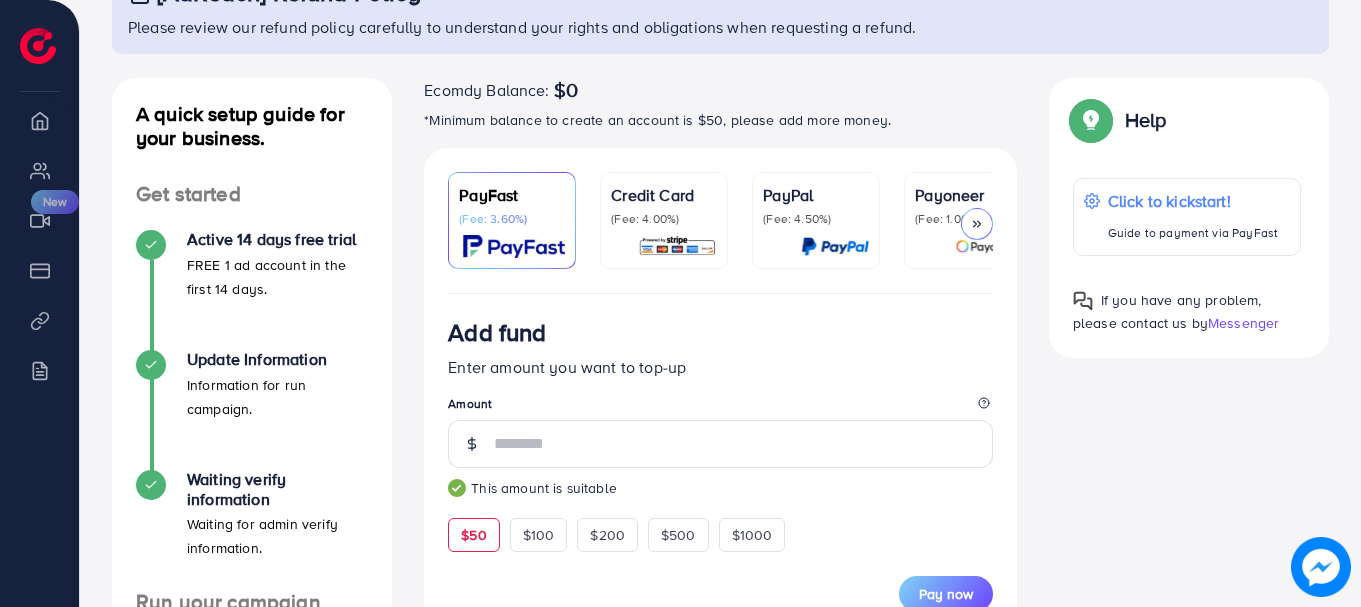 scroll, scrollTop: 156, scrollLeft: 0, axis: vertical 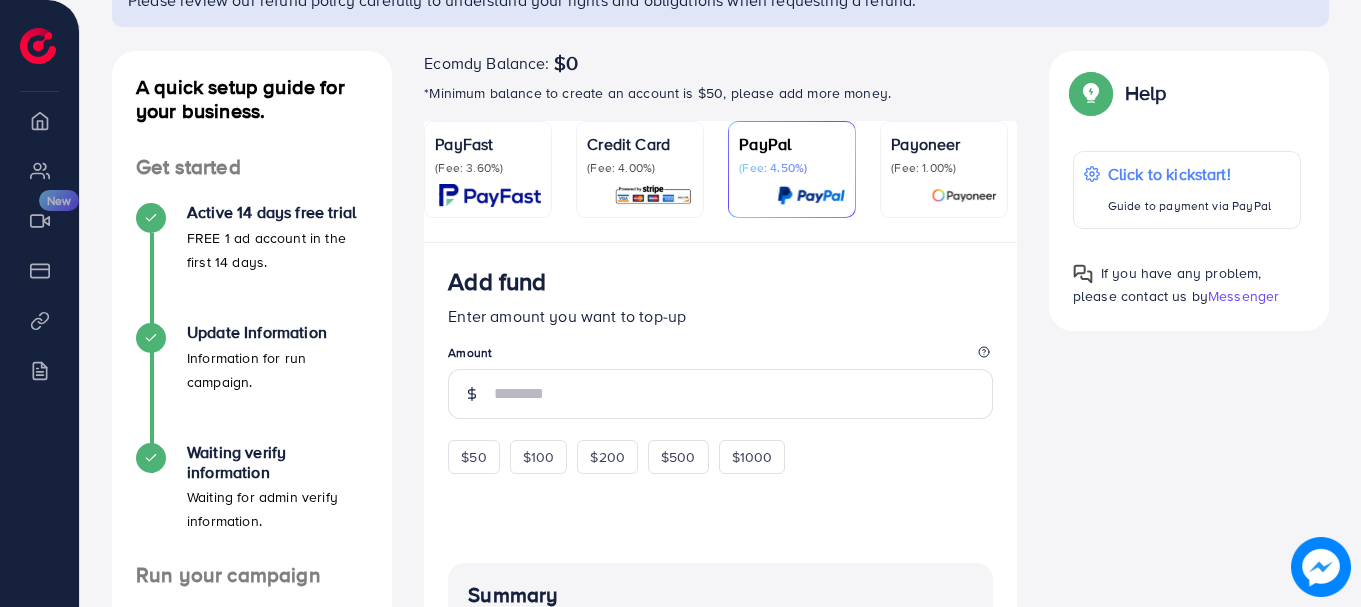 click on "(Fee: 4.00%)" at bounding box center (640, 168) 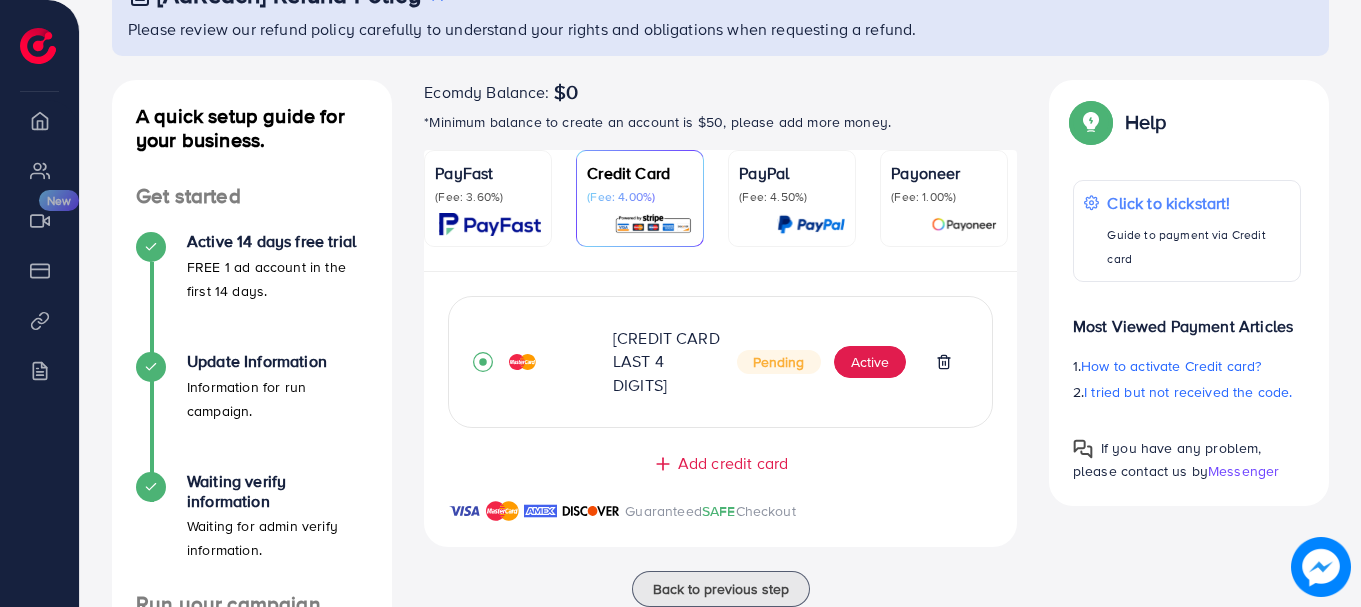scroll, scrollTop: 157, scrollLeft: 0, axis: vertical 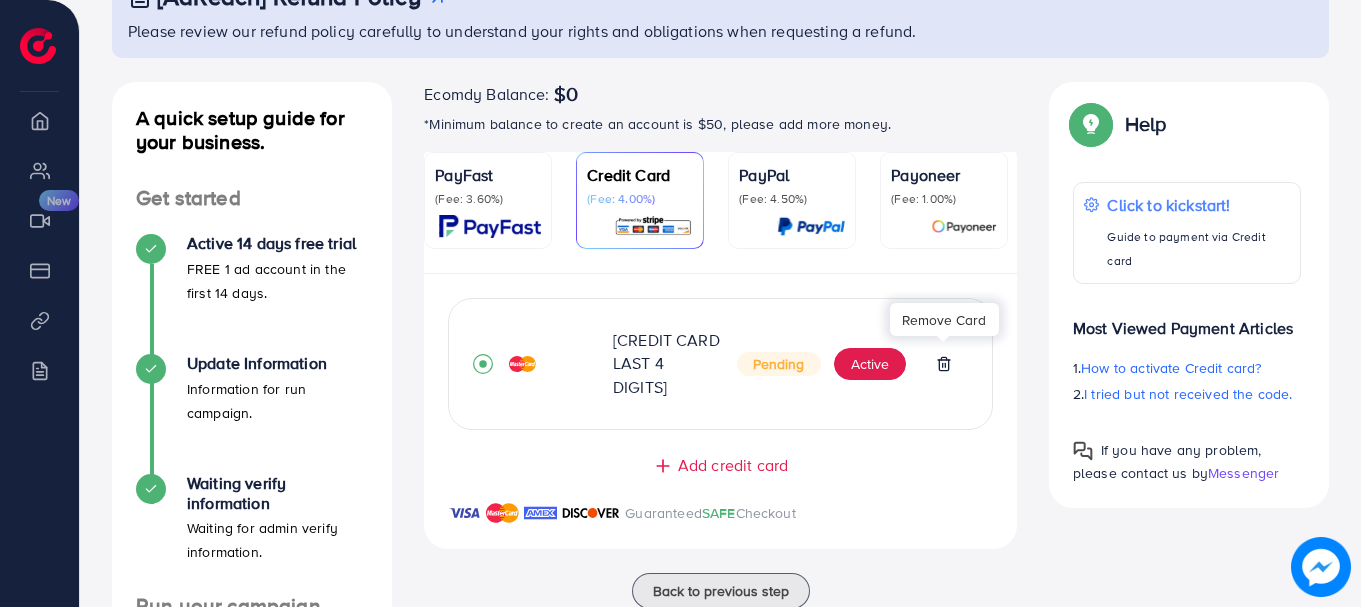 click 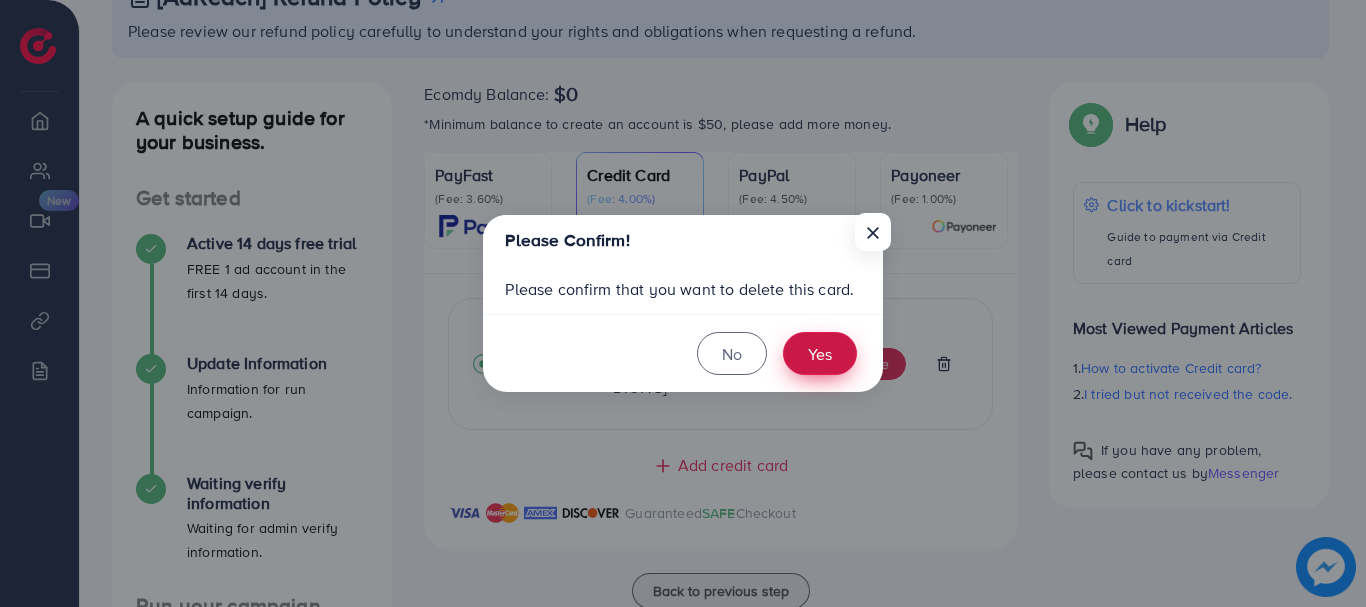 click on "Yes" at bounding box center [820, 353] 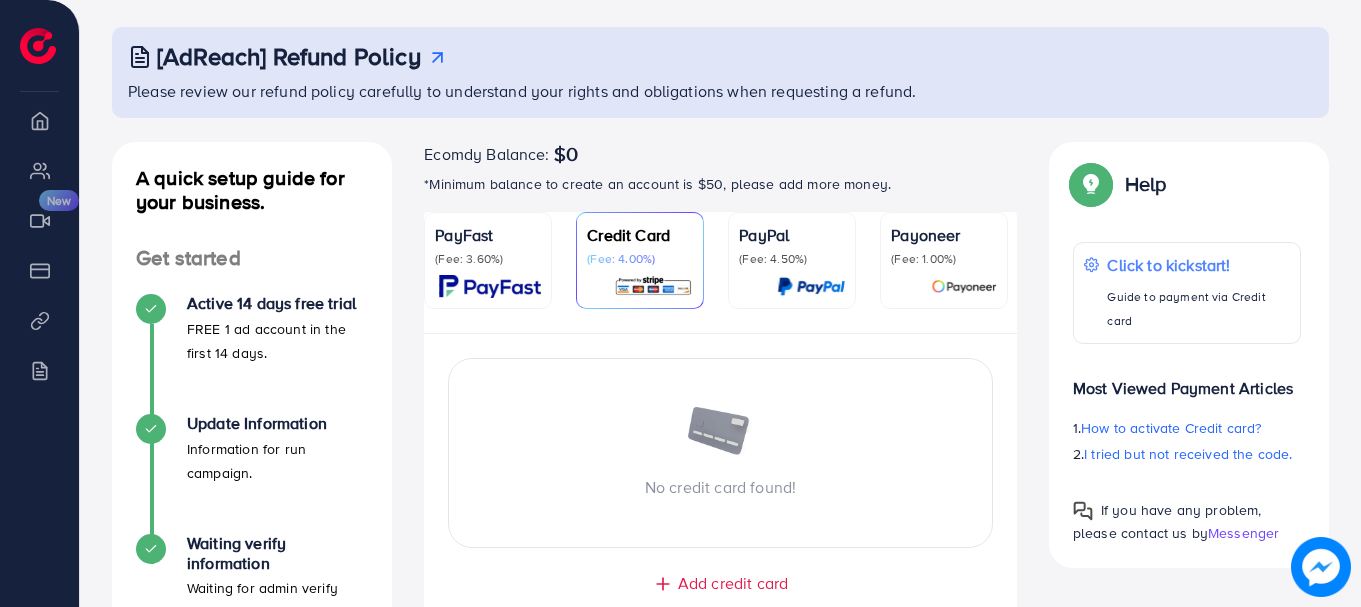 scroll, scrollTop: 0, scrollLeft: 0, axis: both 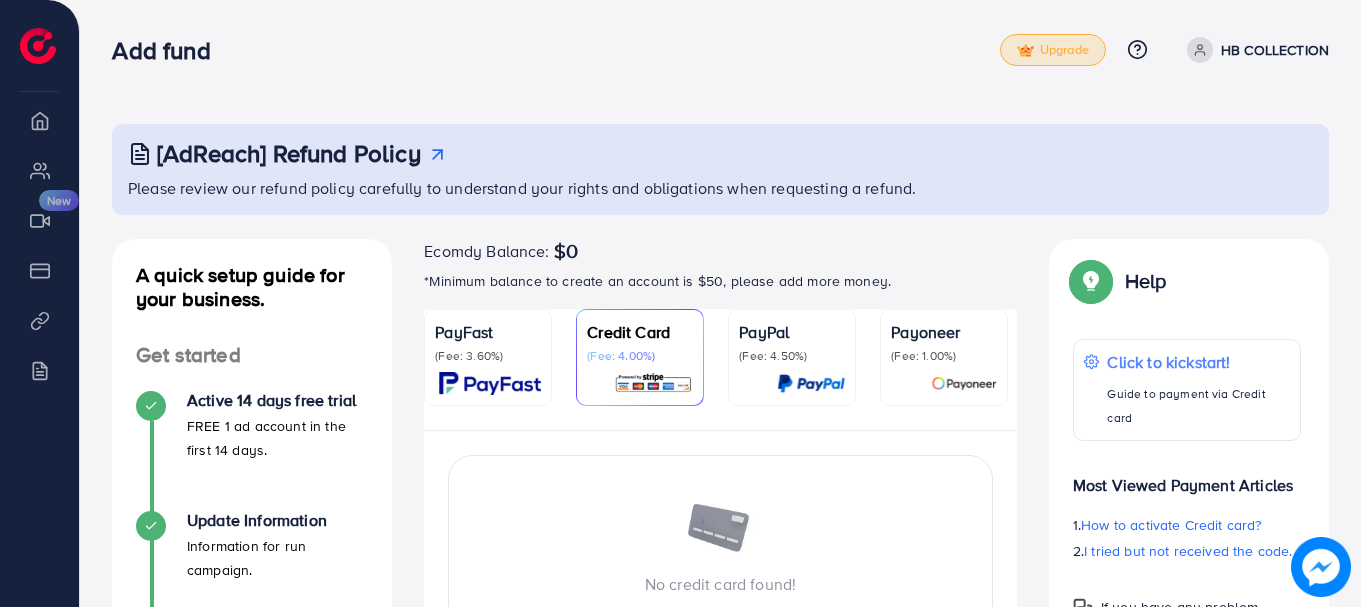 click on "Upgrade" at bounding box center (1053, 50) 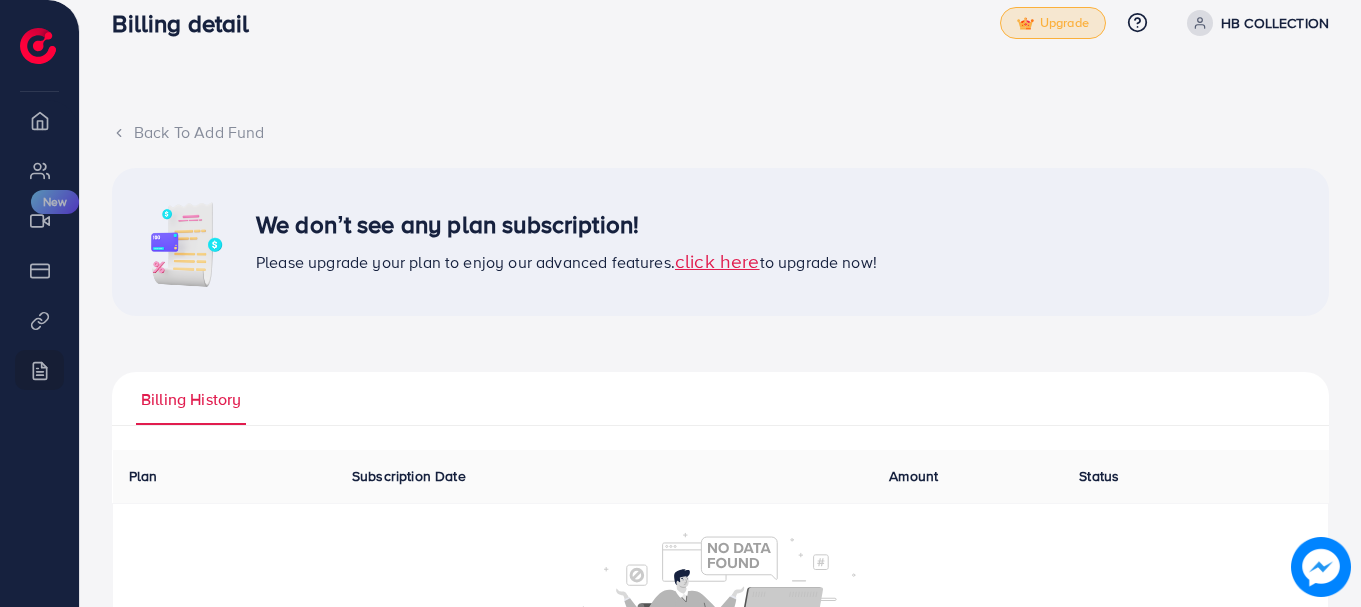 scroll, scrollTop: 0, scrollLeft: 0, axis: both 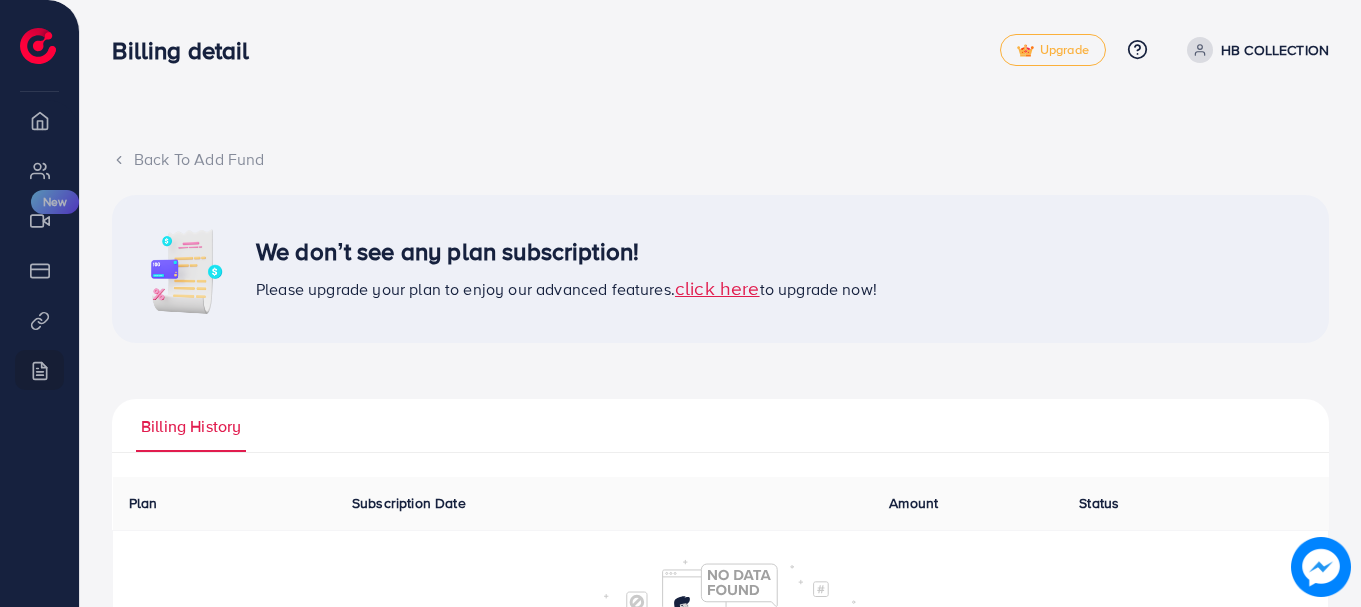click on "click here" at bounding box center (717, 287) 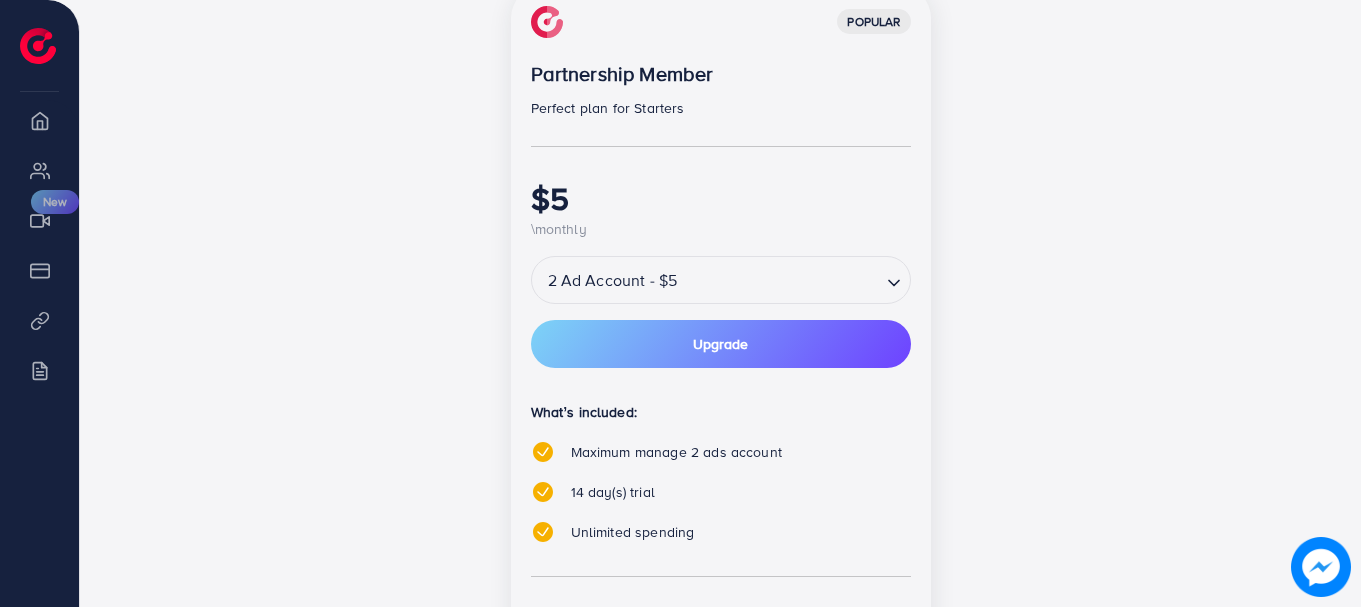 scroll, scrollTop: 383, scrollLeft: 0, axis: vertical 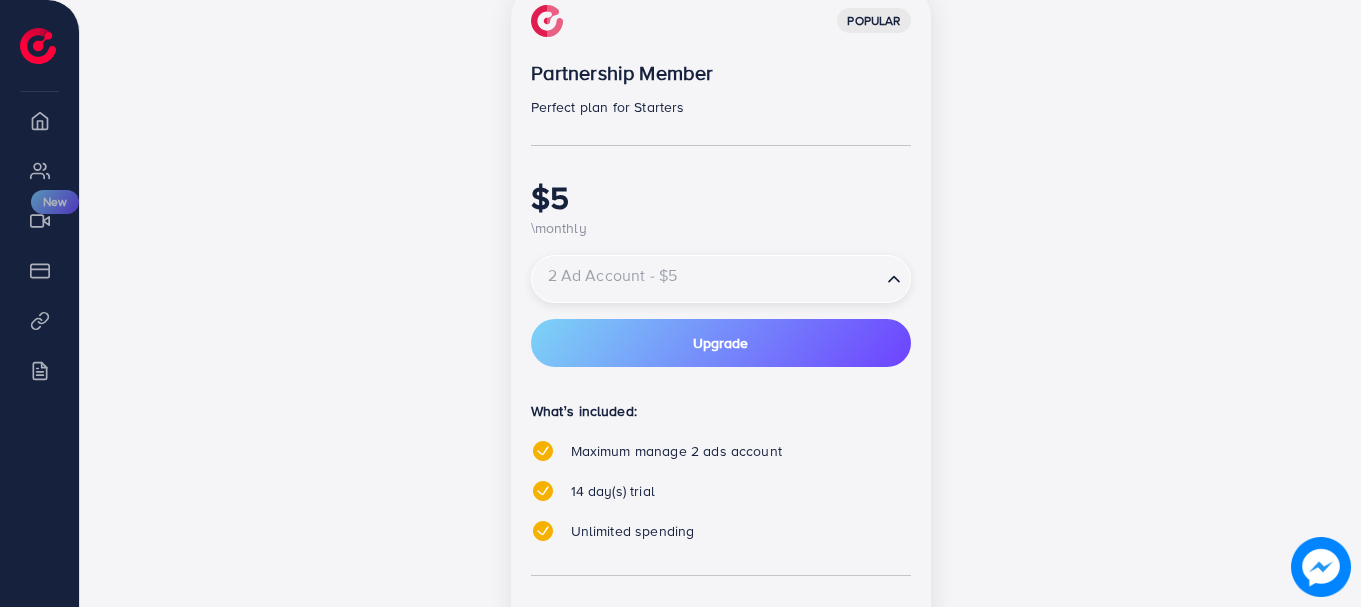 click at bounding box center (706, 279) 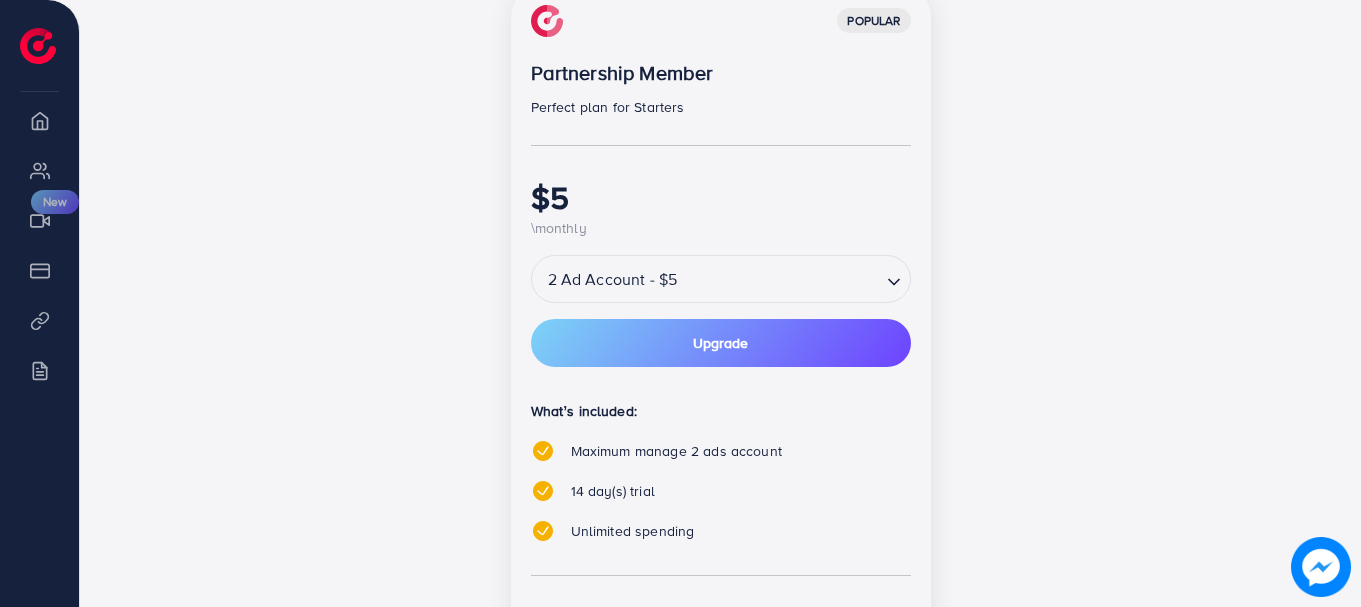 click on "popular   Partnership Member   Perfect plan for Starters   $5   \monthly
2 Ad Account - $5
Loading...     adreach_new_package        Upgrade   What’s included:   Maximum manage 2 ads account   14 day(s) trial   Unlimited spending   Payment method   PayFast   Credit Card   PayPal   Payoneer   USDT   Airwallex" at bounding box center [721, 399] 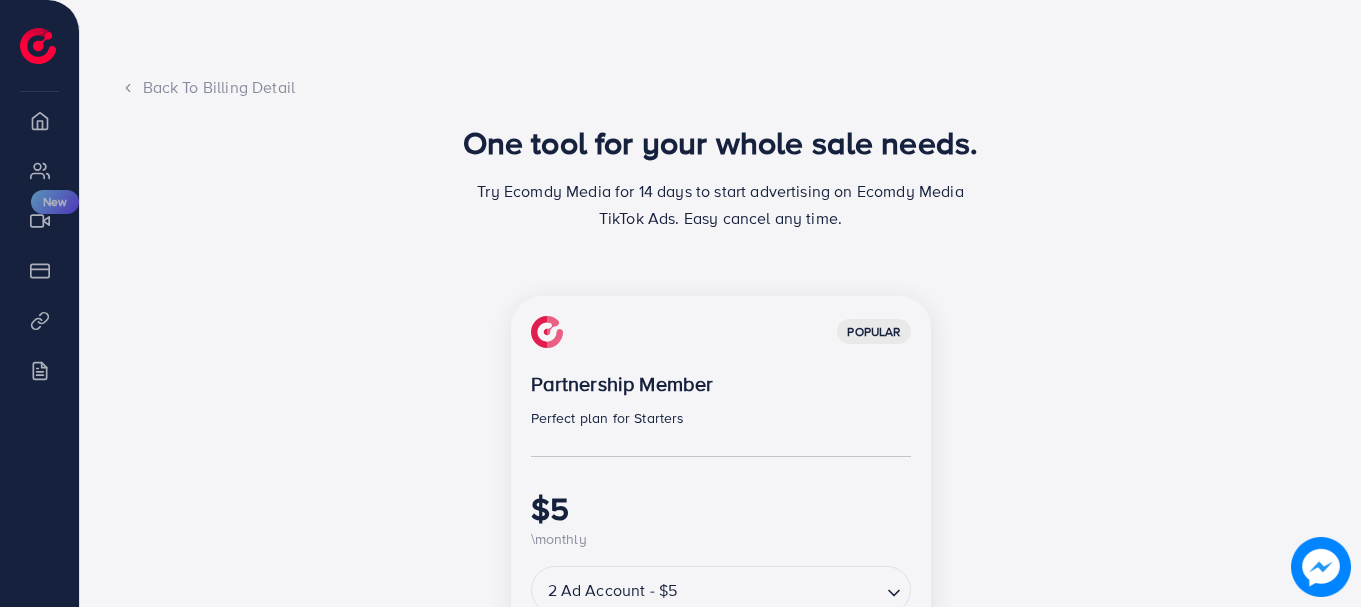 scroll, scrollTop: 0, scrollLeft: 0, axis: both 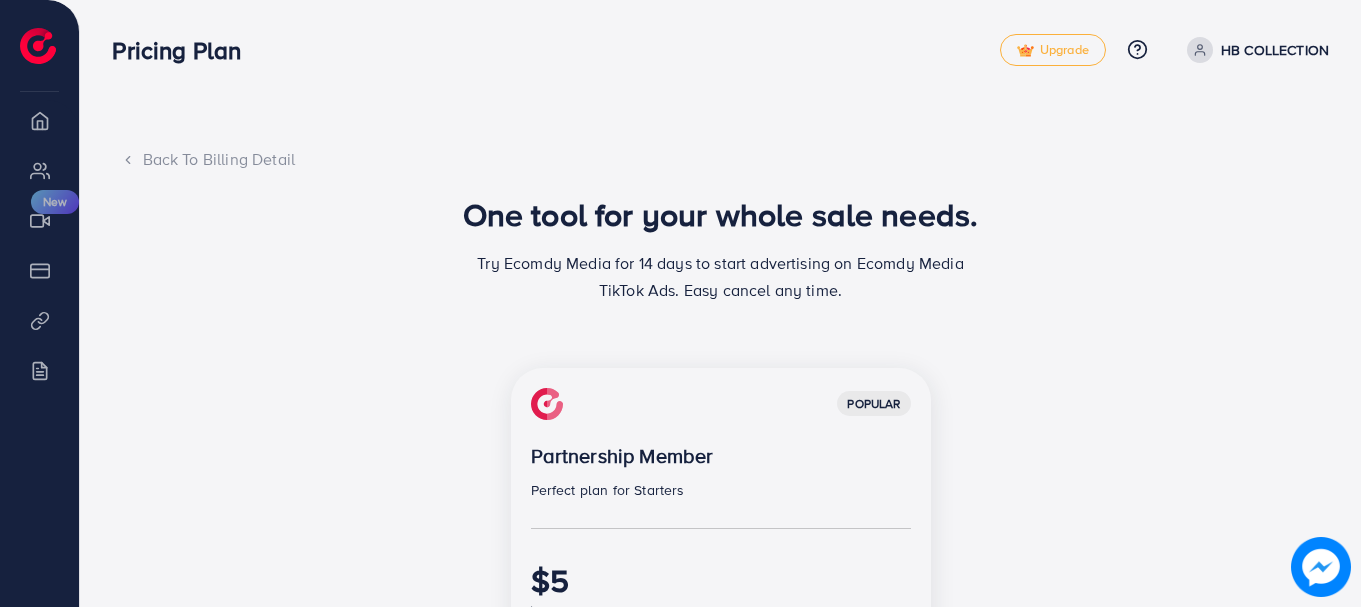 click on "Back To Billing Detail" at bounding box center [721, 159] 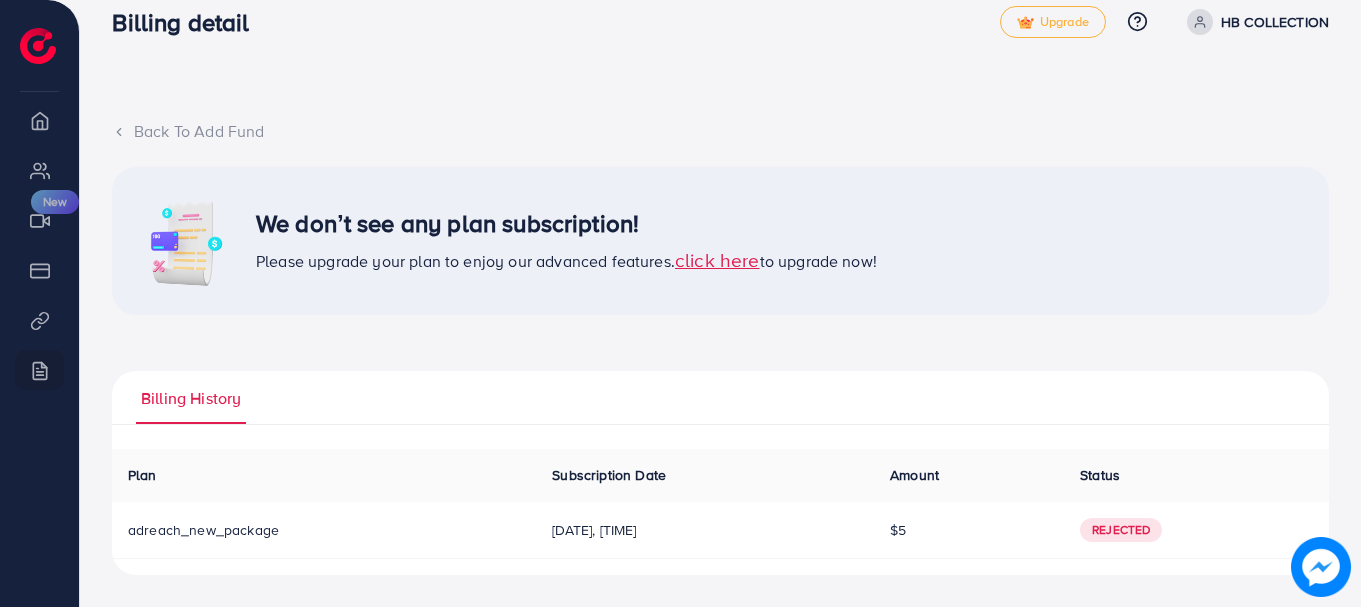 scroll, scrollTop: 0, scrollLeft: 0, axis: both 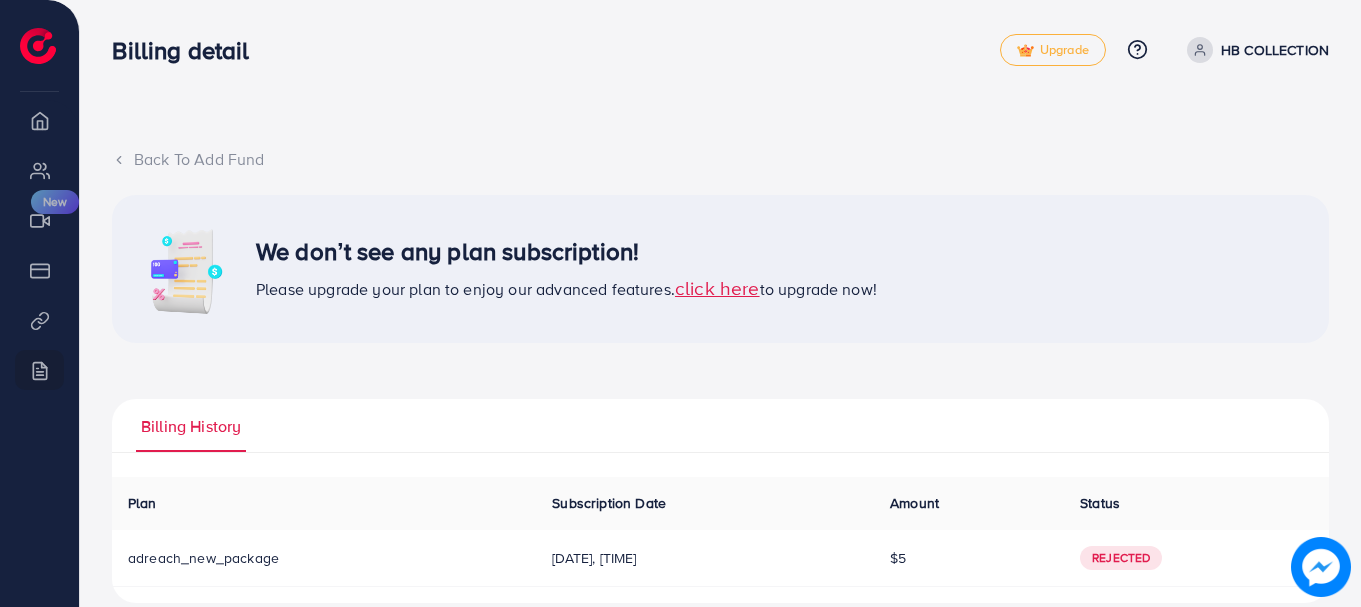 click 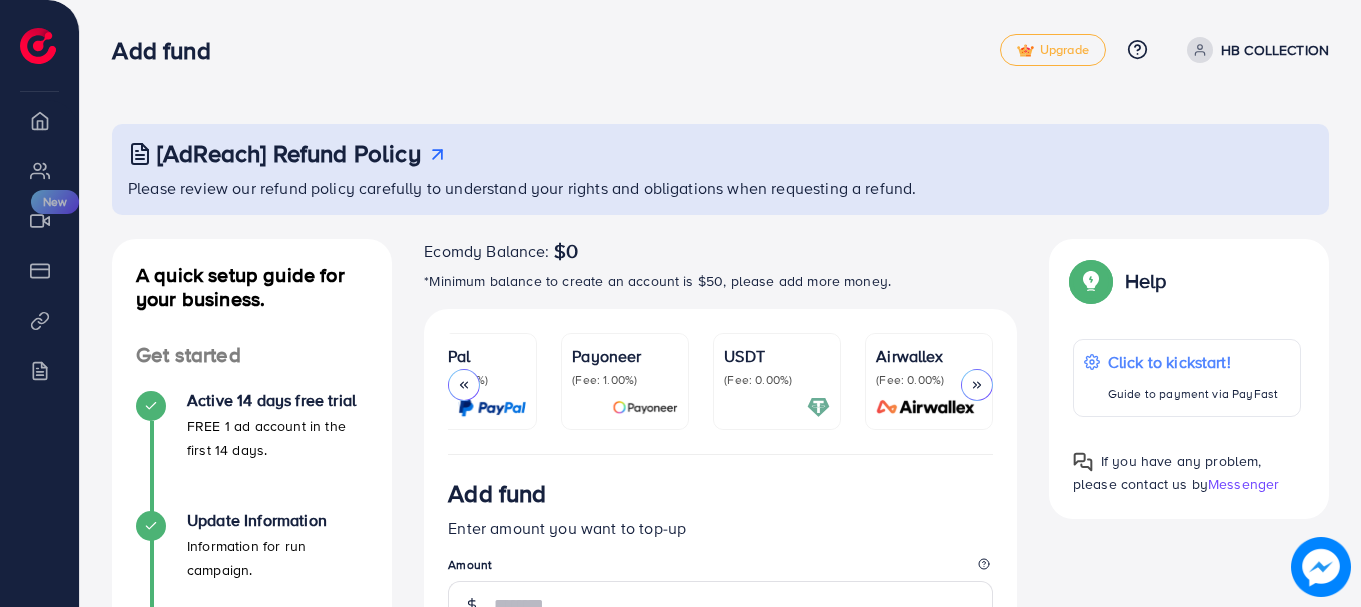 scroll, scrollTop: 0, scrollLeft: 0, axis: both 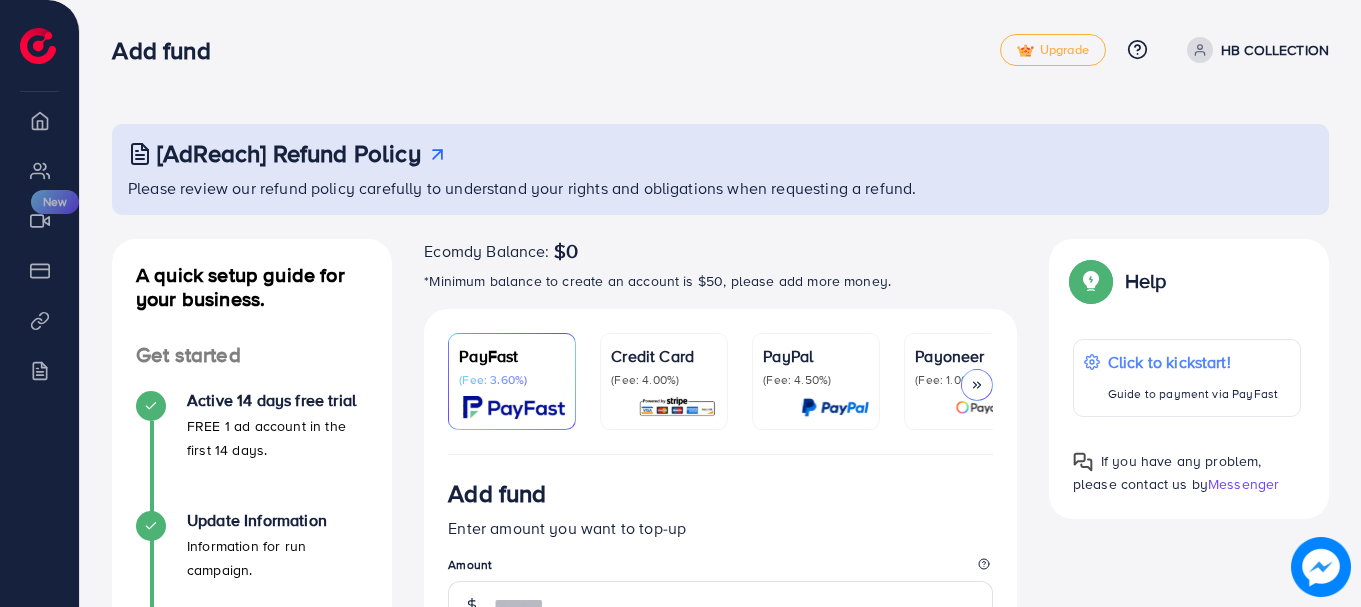 click 